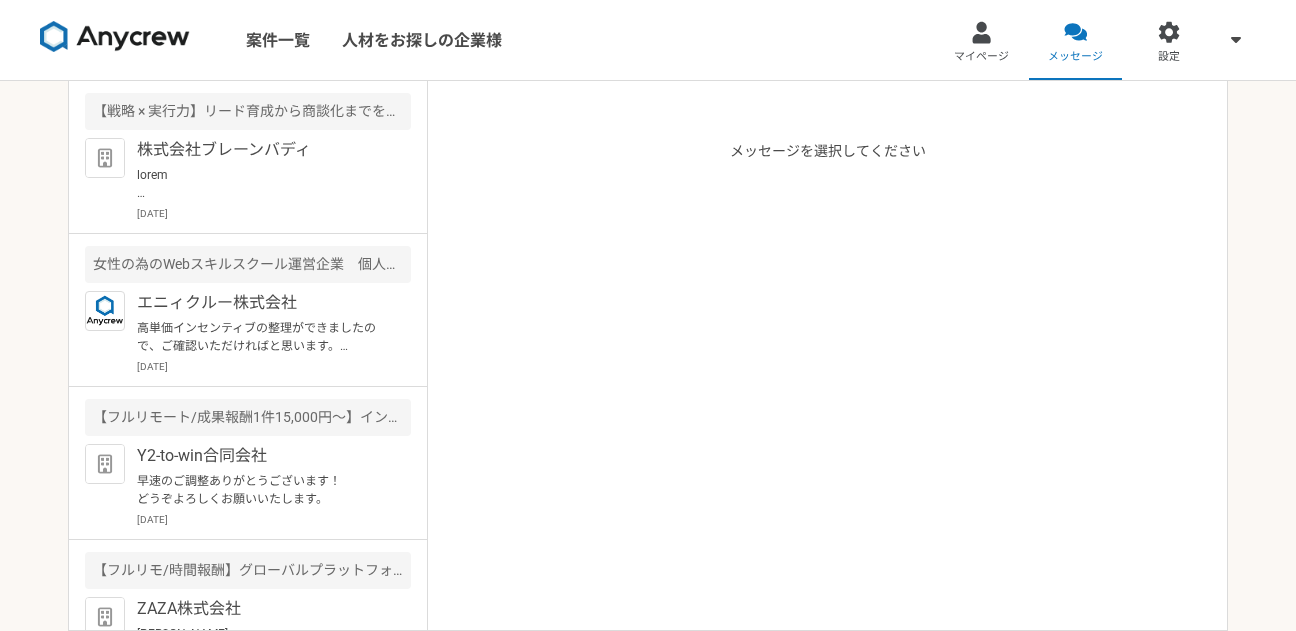 scroll, scrollTop: 0, scrollLeft: 0, axis: both 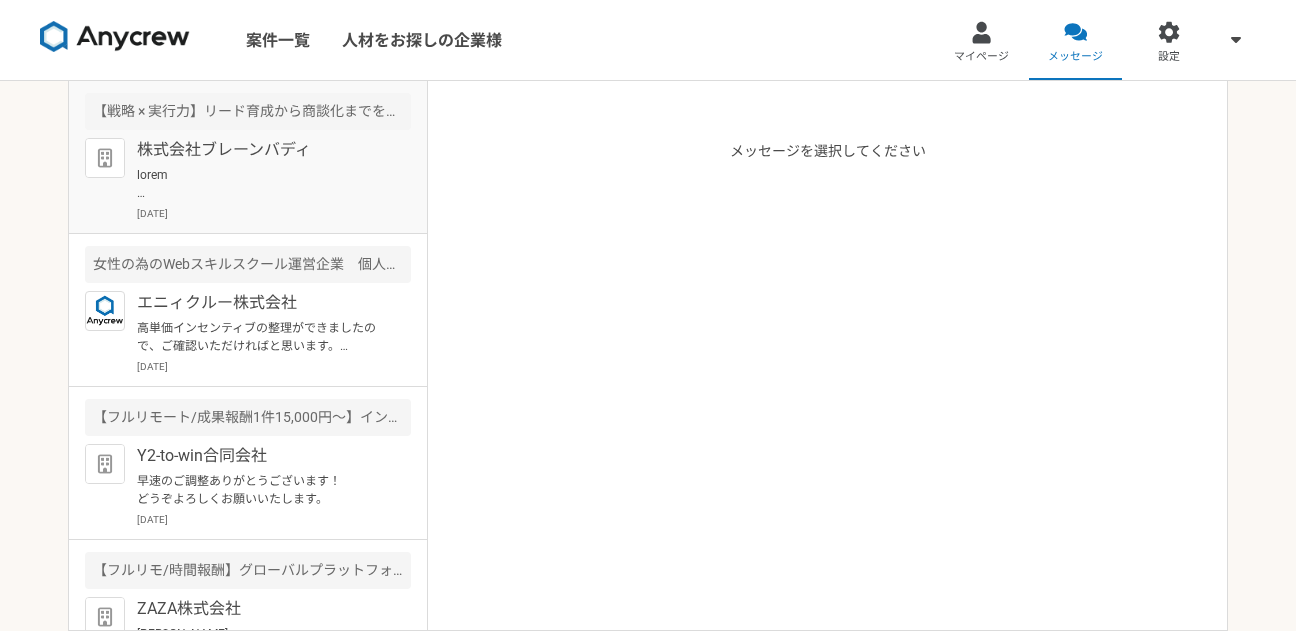 click at bounding box center (260, 184) 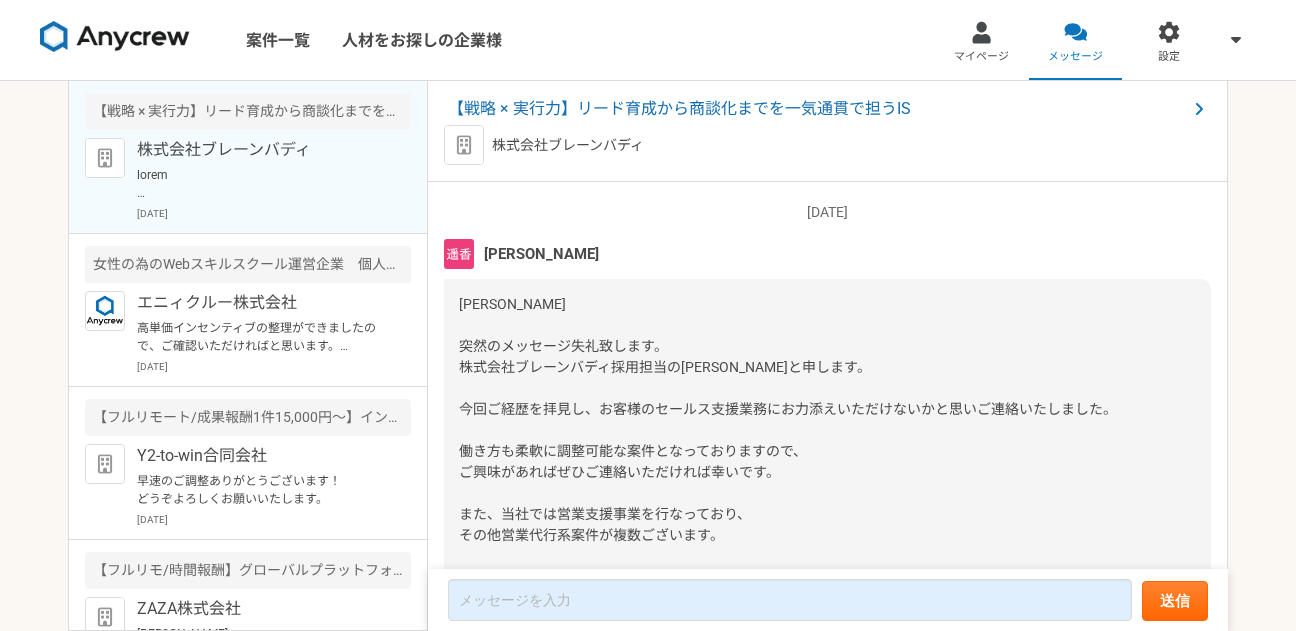 scroll, scrollTop: 2085, scrollLeft: 0, axis: vertical 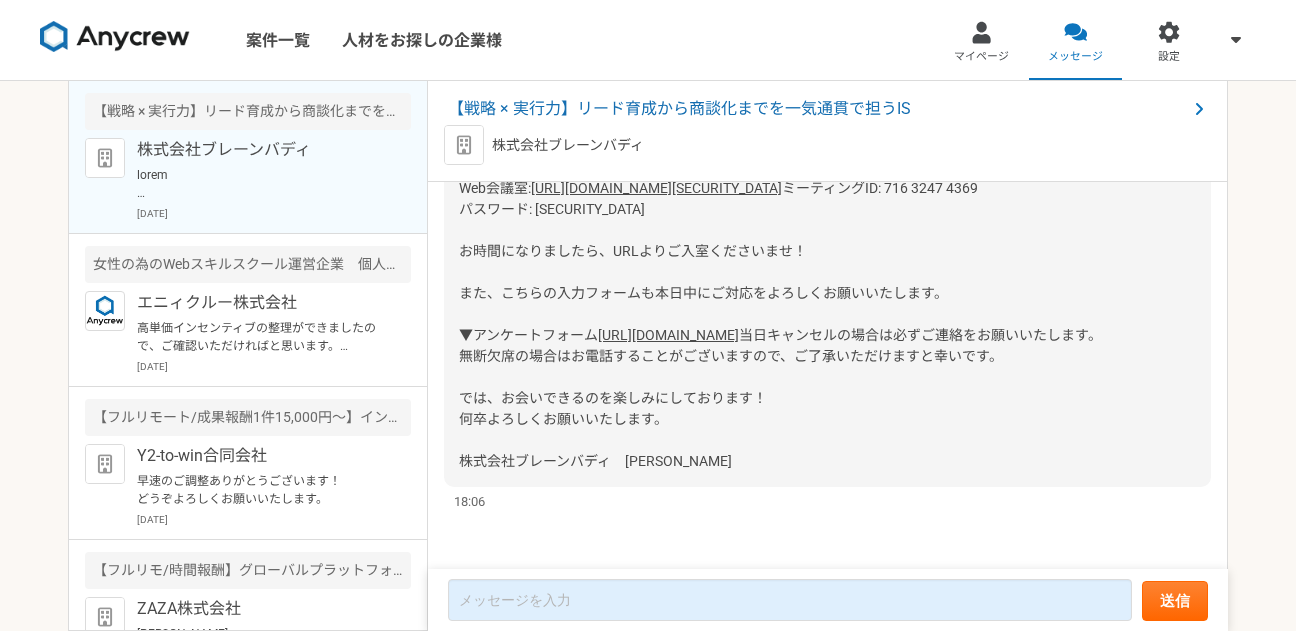 click on "[URL][DOMAIN_NAME][SECURITY_DATA]" at bounding box center (656, 188) 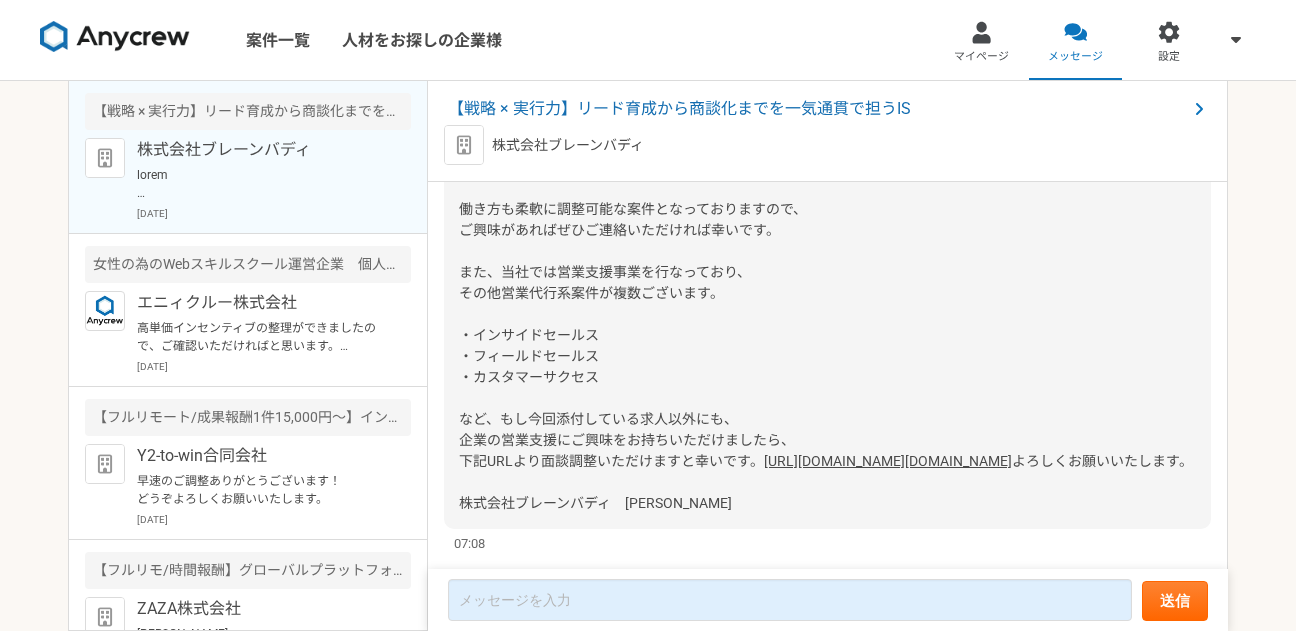 scroll, scrollTop: 312, scrollLeft: 0, axis: vertical 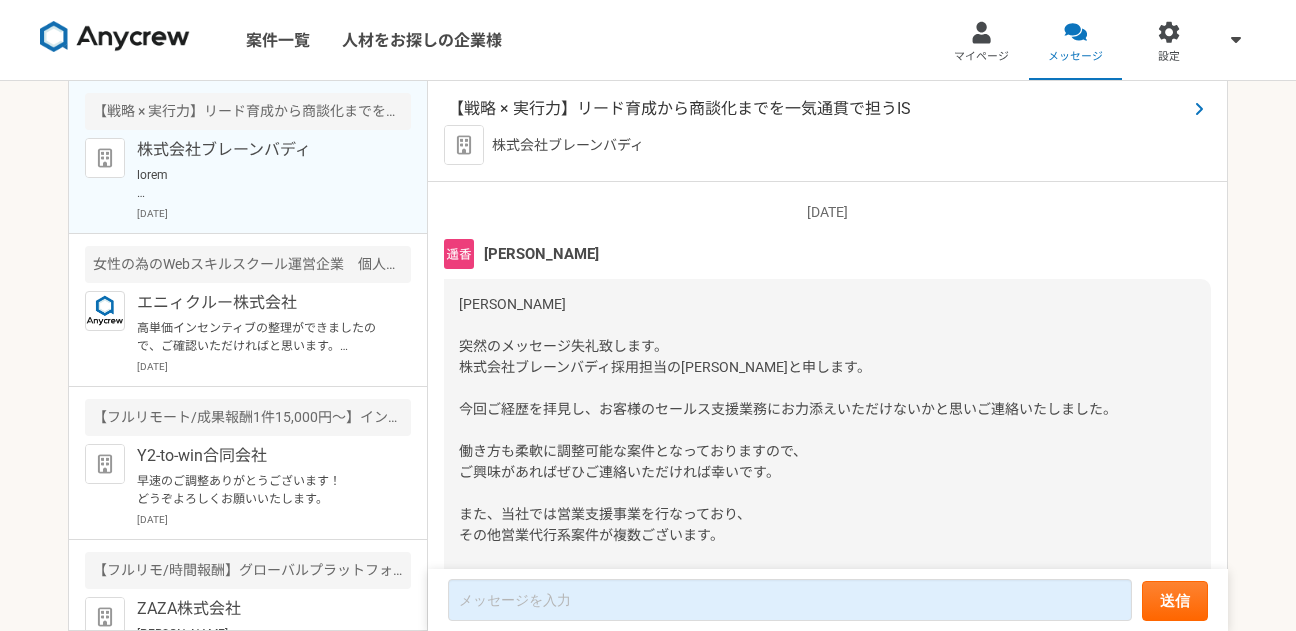 click on "【戦略 × 実行力】リード育成から商談化までを一気通貫で担うIS" at bounding box center [817, 109] 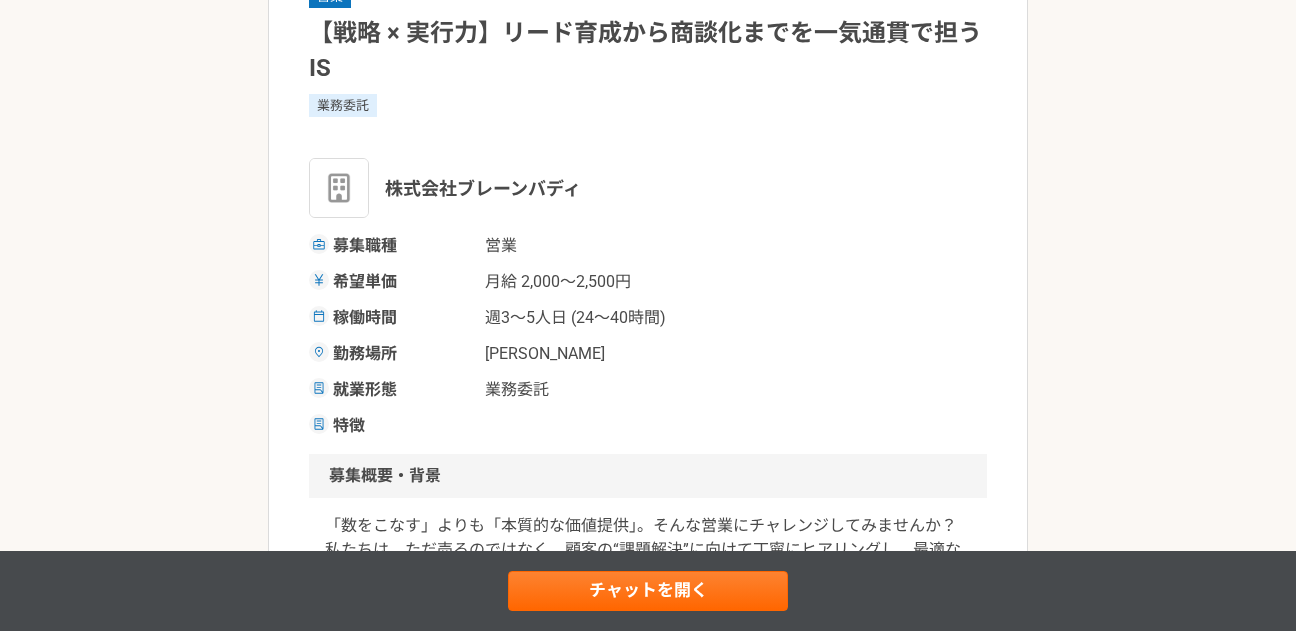 scroll, scrollTop: 0, scrollLeft: 0, axis: both 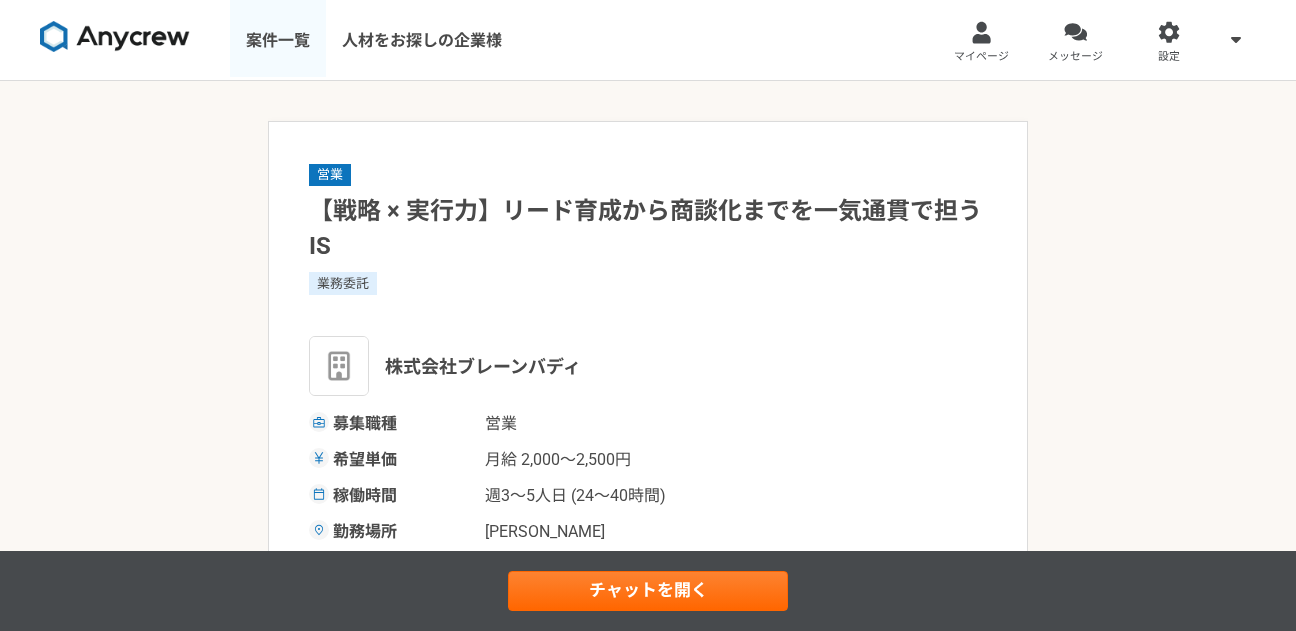 click on "案件一覧" at bounding box center [278, 40] 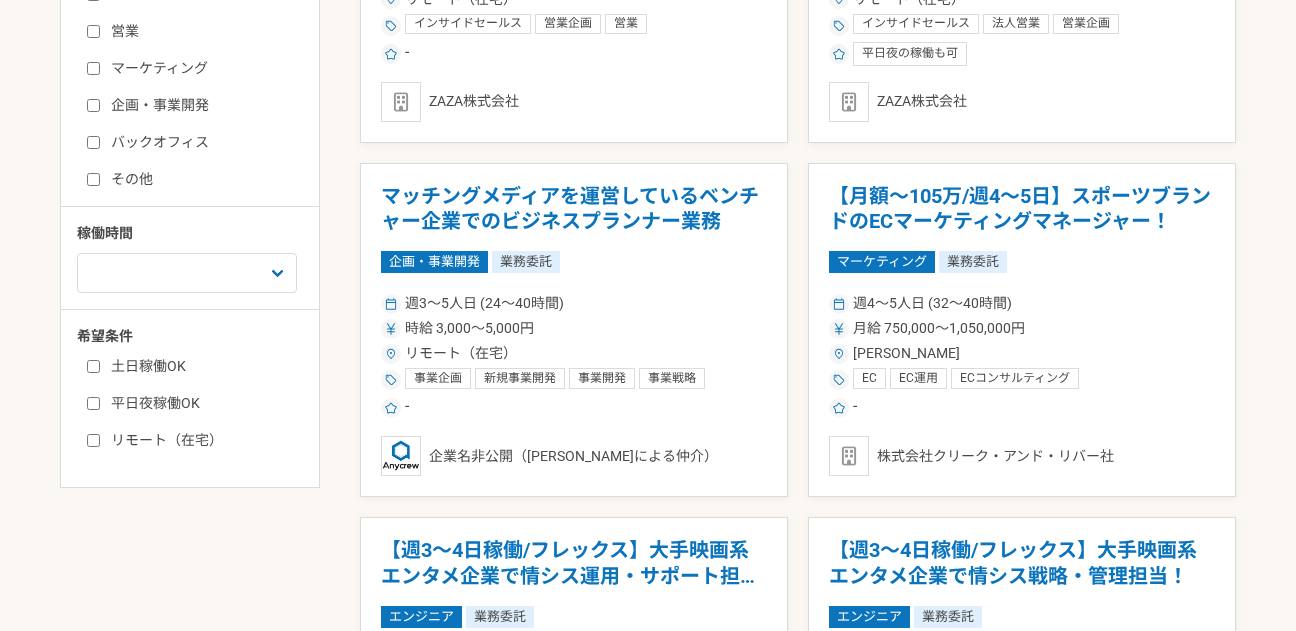 scroll, scrollTop: 609, scrollLeft: 0, axis: vertical 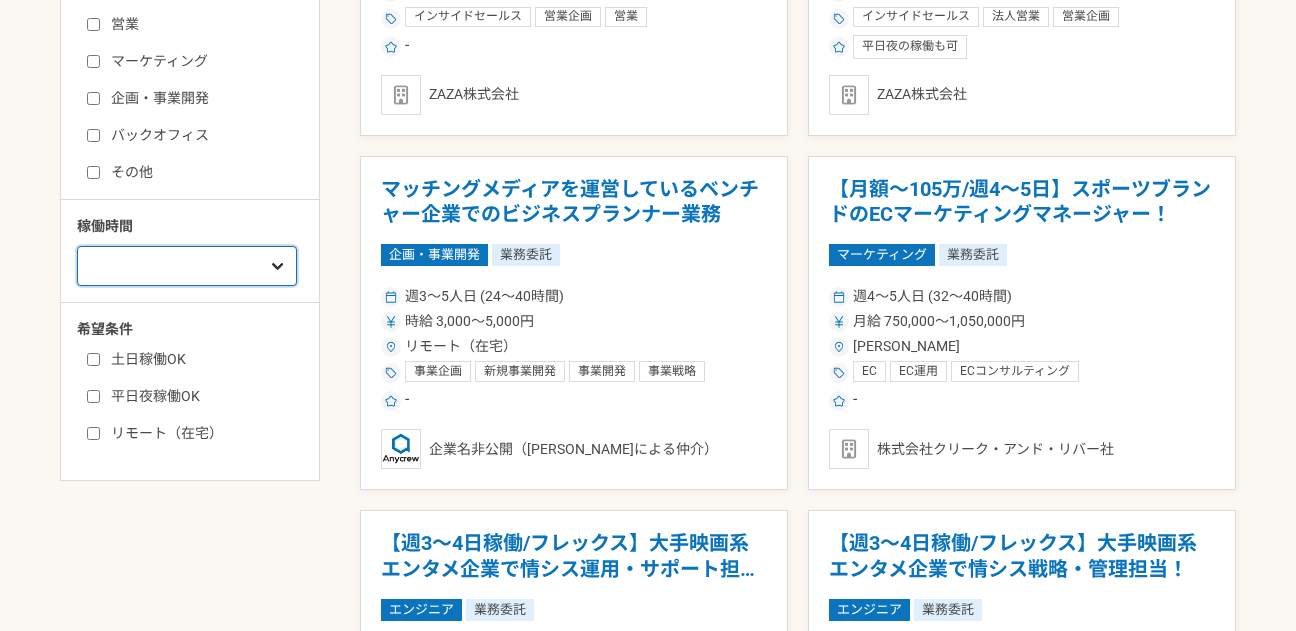 click on "週1人日（8時間）以下 週2人日（16時間）以下 週3人日（24時間）以下 週4人日（32時間）以下 週5人日（40時間）以下" at bounding box center (187, 266) 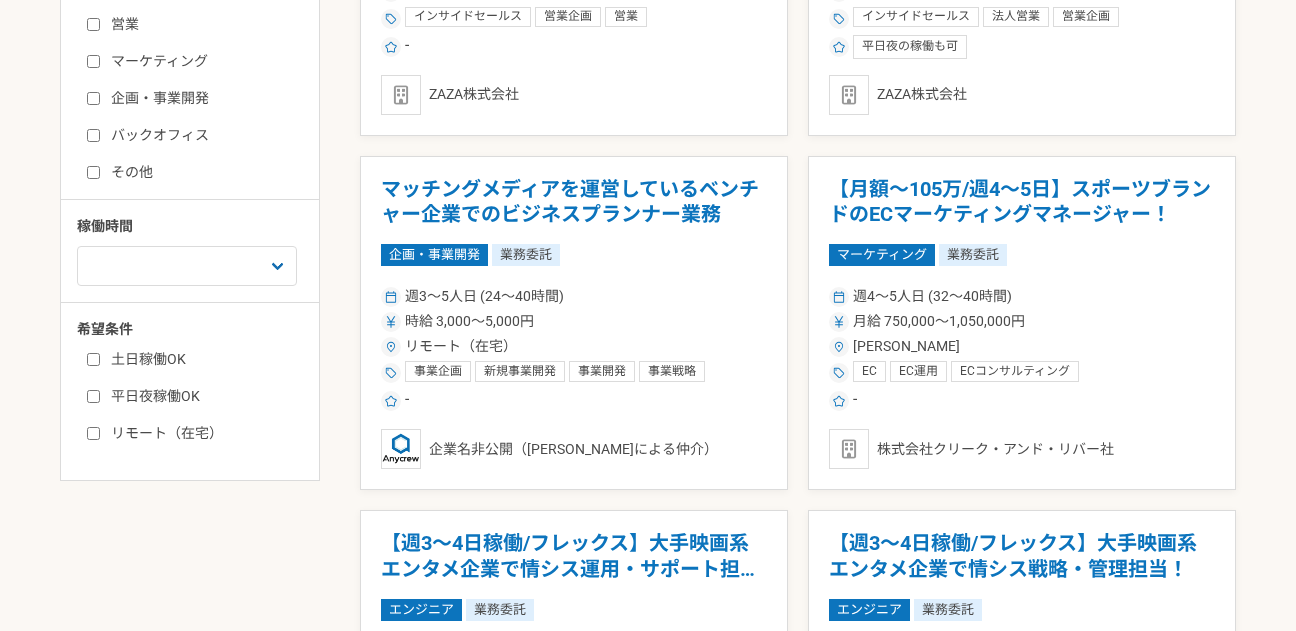 click on "営業" at bounding box center (93, 24) 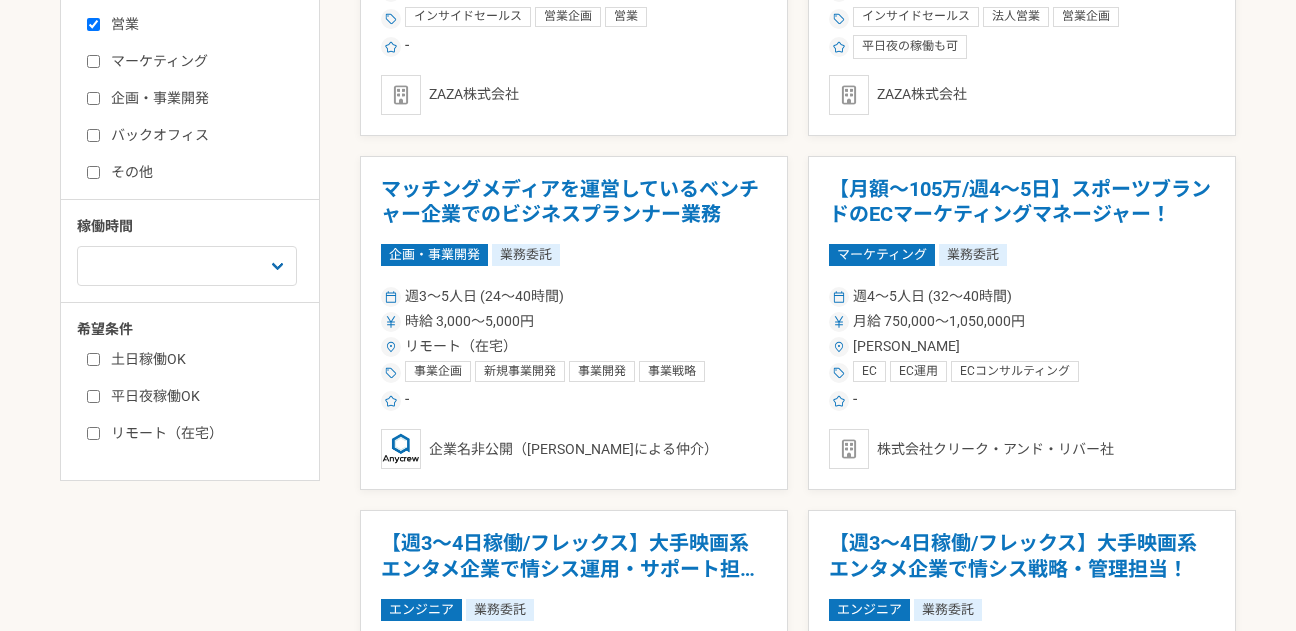 checkbox on "true" 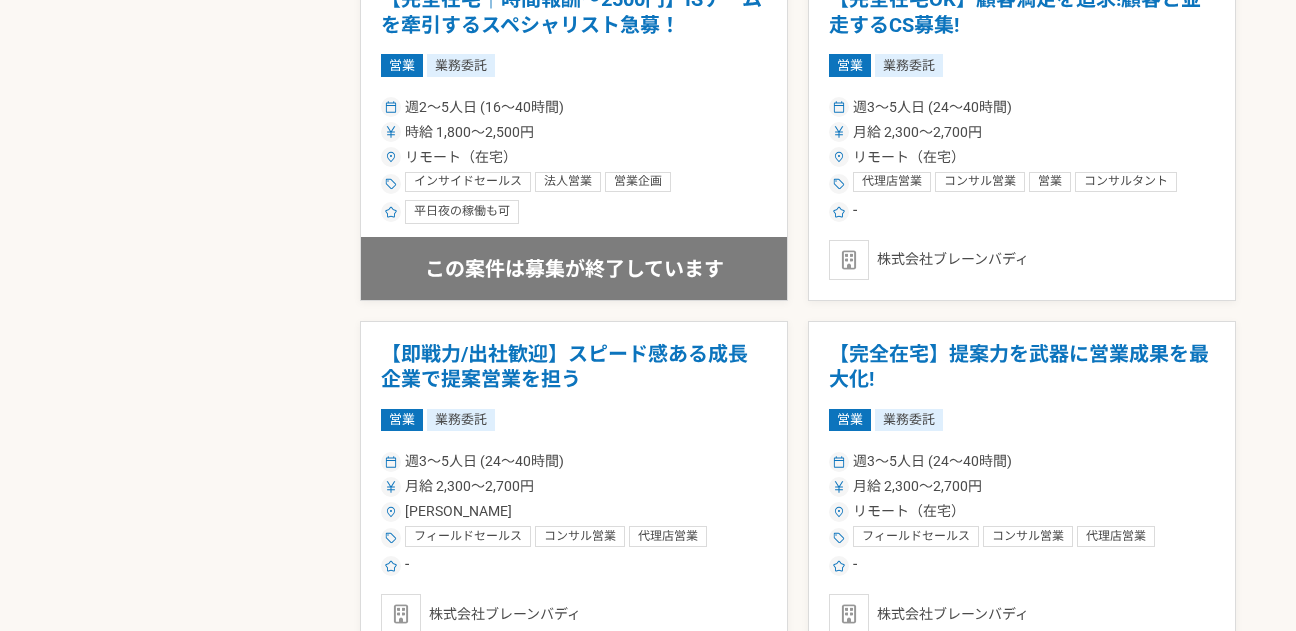 scroll, scrollTop: 2214, scrollLeft: 0, axis: vertical 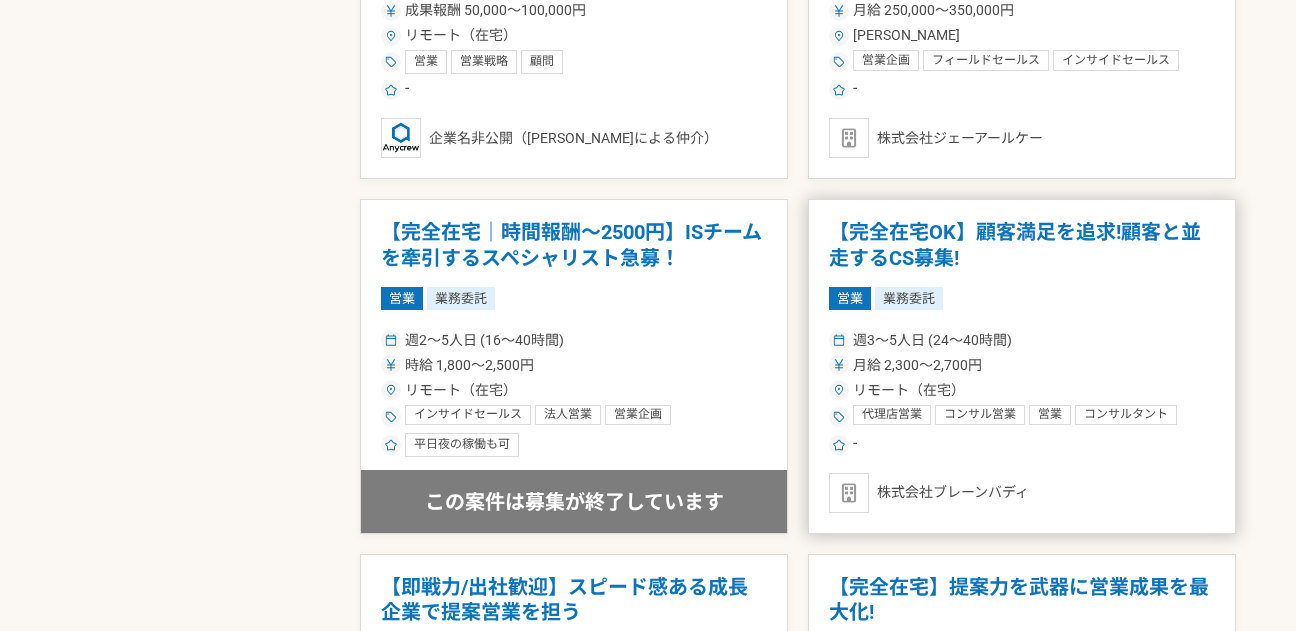 click on "【完全在宅OK】顧客満足を追求!顧客と並走するCS募集!" at bounding box center (1022, 245) 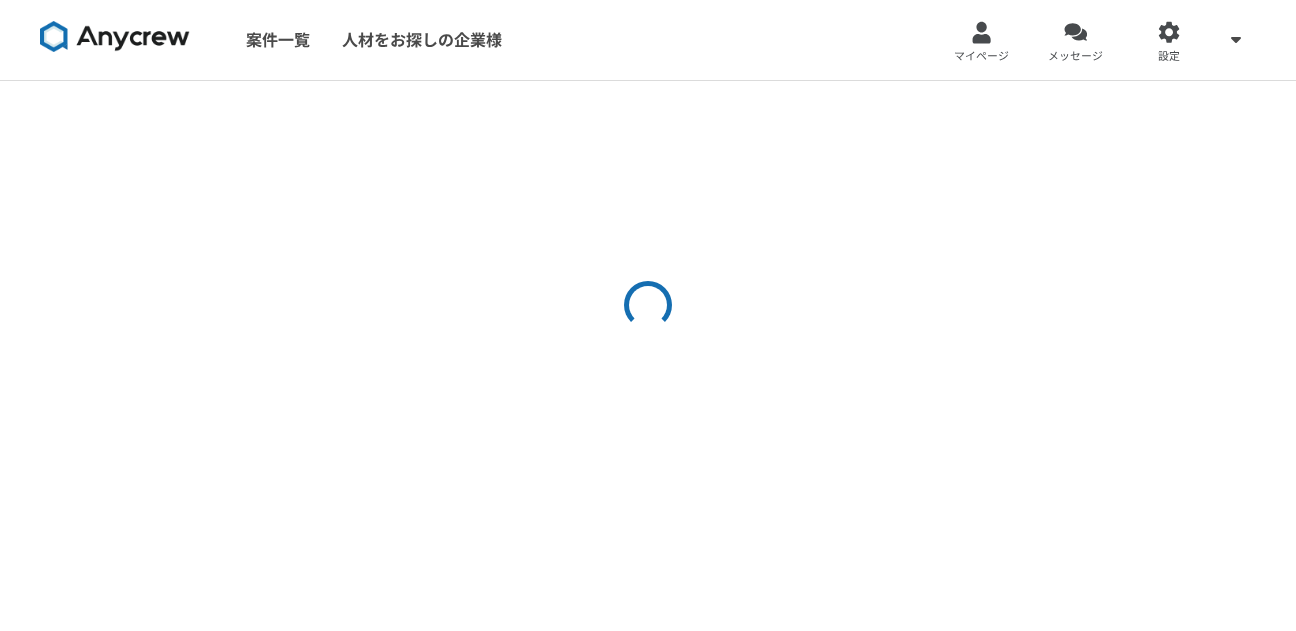 scroll, scrollTop: 0, scrollLeft: 0, axis: both 